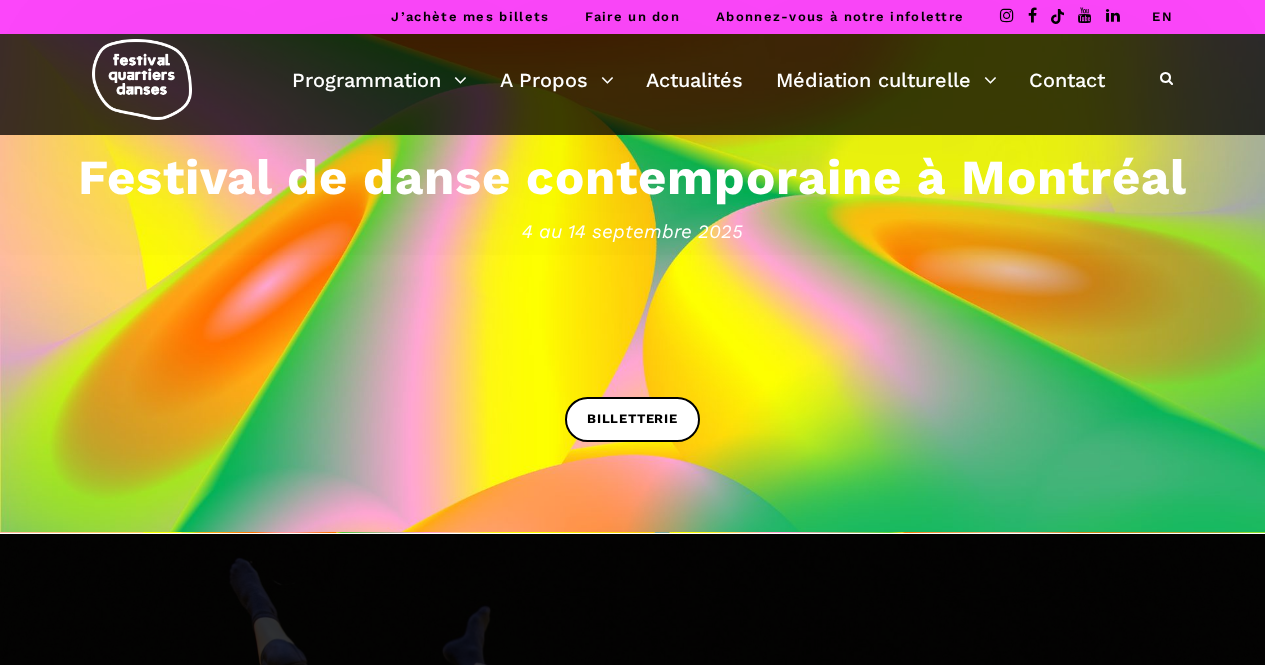scroll, scrollTop: 0, scrollLeft: 0, axis: both 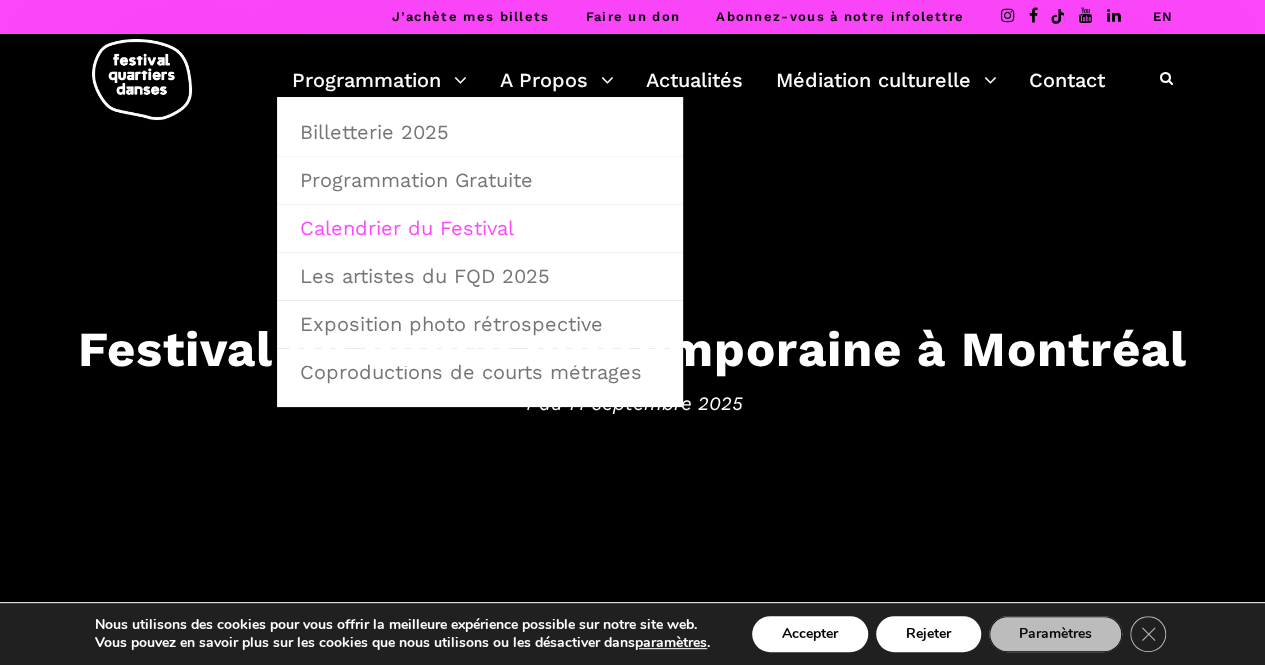 click on "Calendrier du Festival" at bounding box center [480, 228] 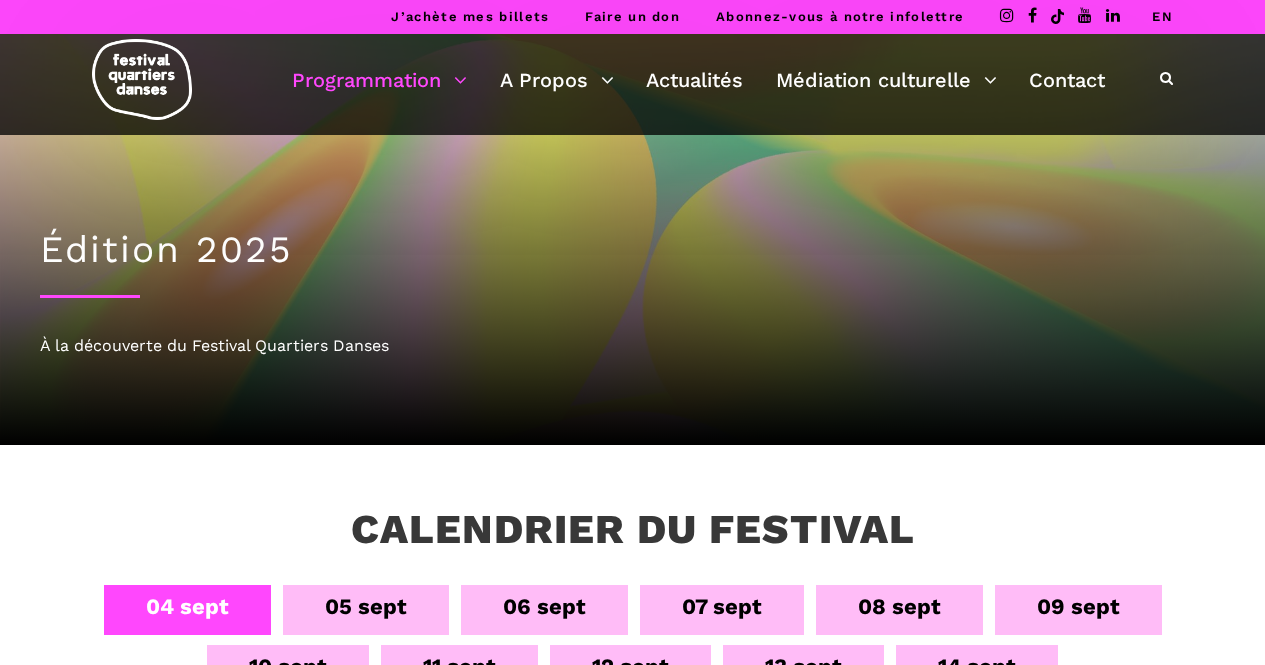 scroll, scrollTop: 0, scrollLeft: 0, axis: both 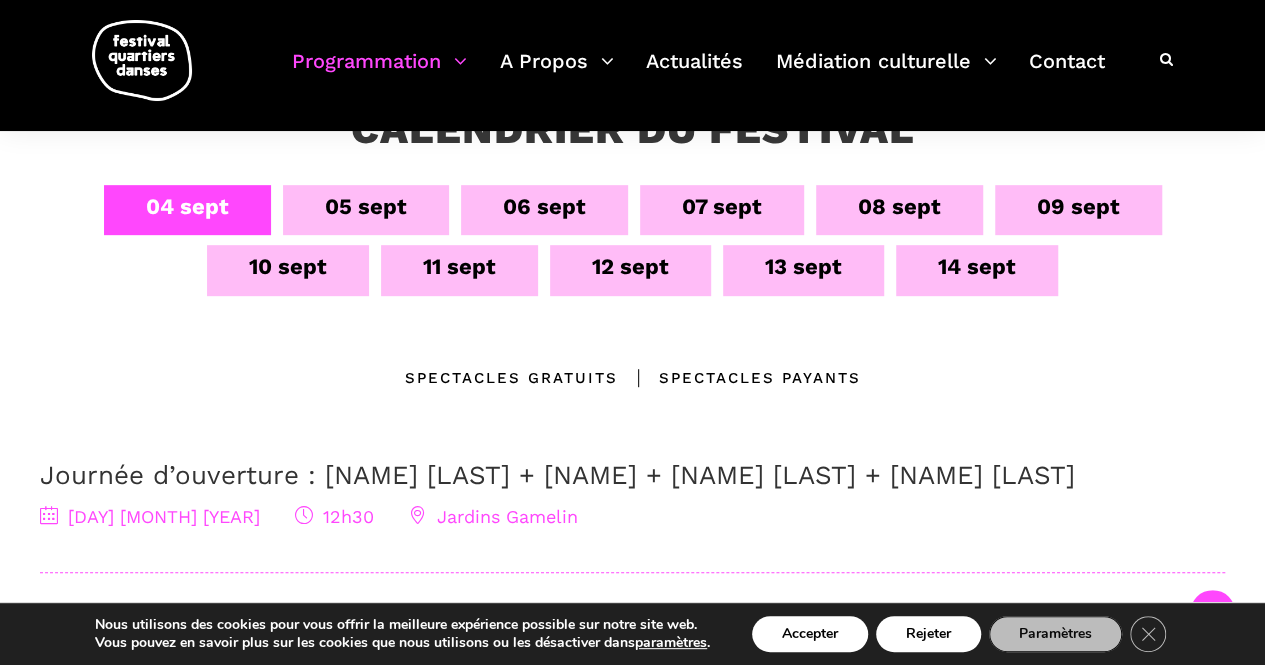 click on "10 sept" at bounding box center [288, 266] 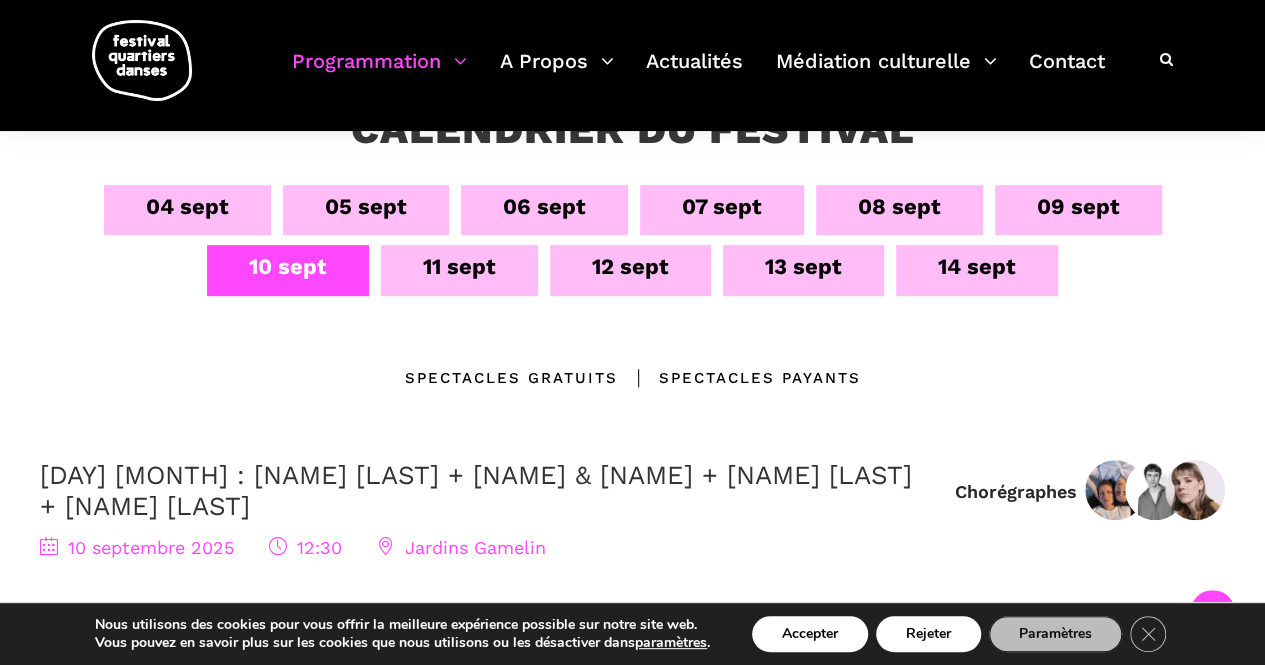 scroll, scrollTop: 500, scrollLeft: 0, axis: vertical 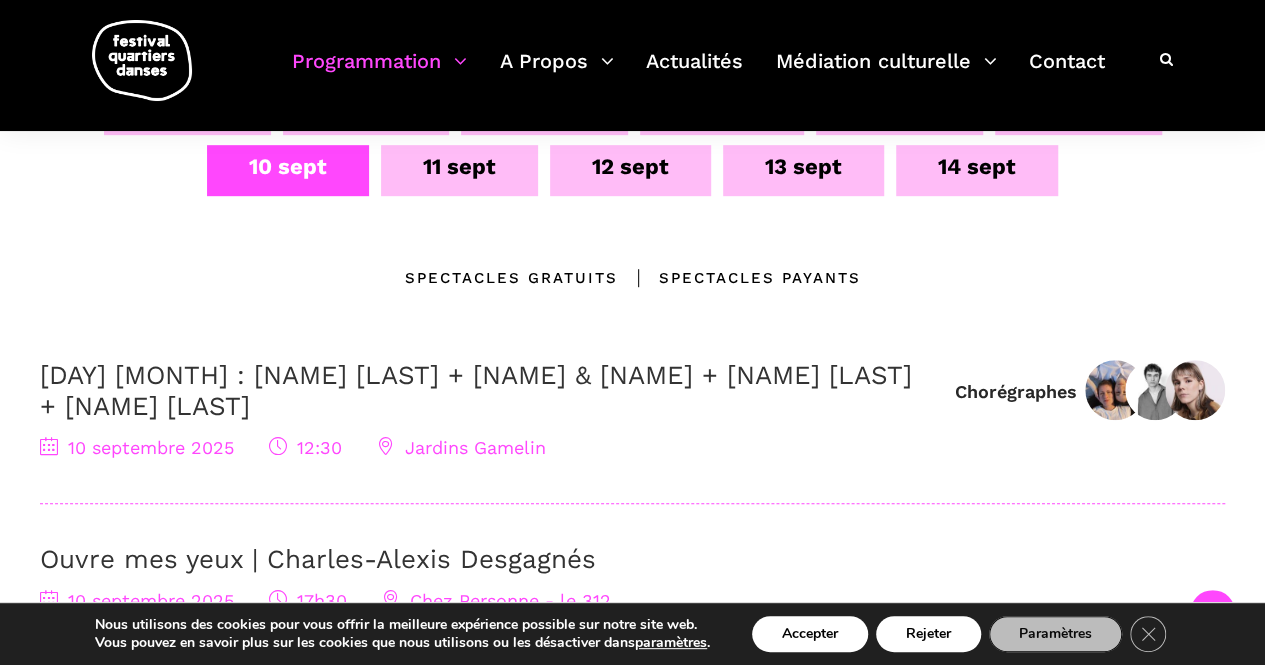 click on "11 sept" at bounding box center (459, 166) 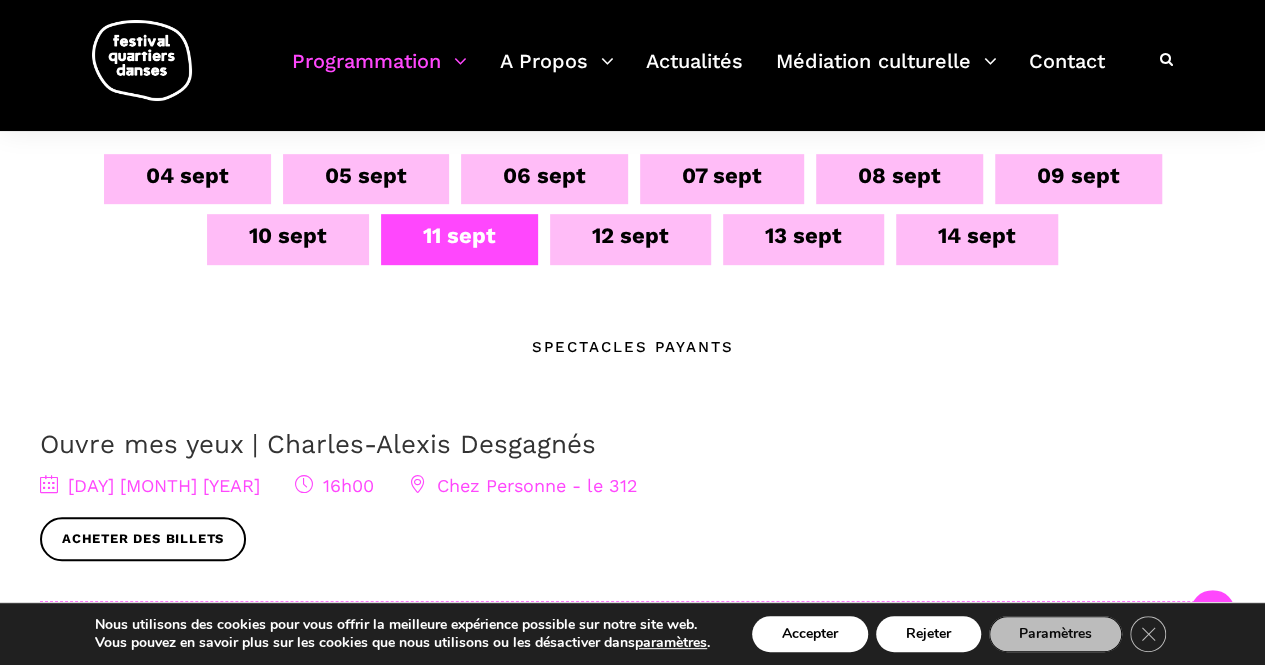 scroll, scrollTop: 400, scrollLeft: 0, axis: vertical 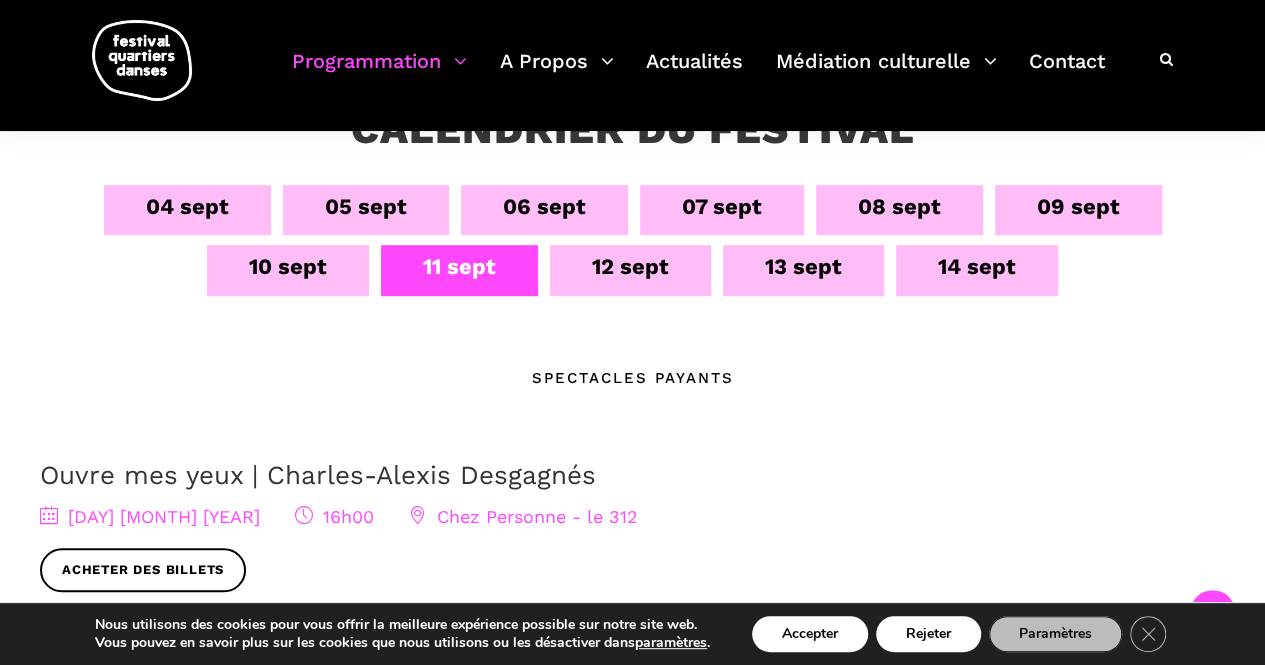 click on "12 sept" at bounding box center (630, 266) 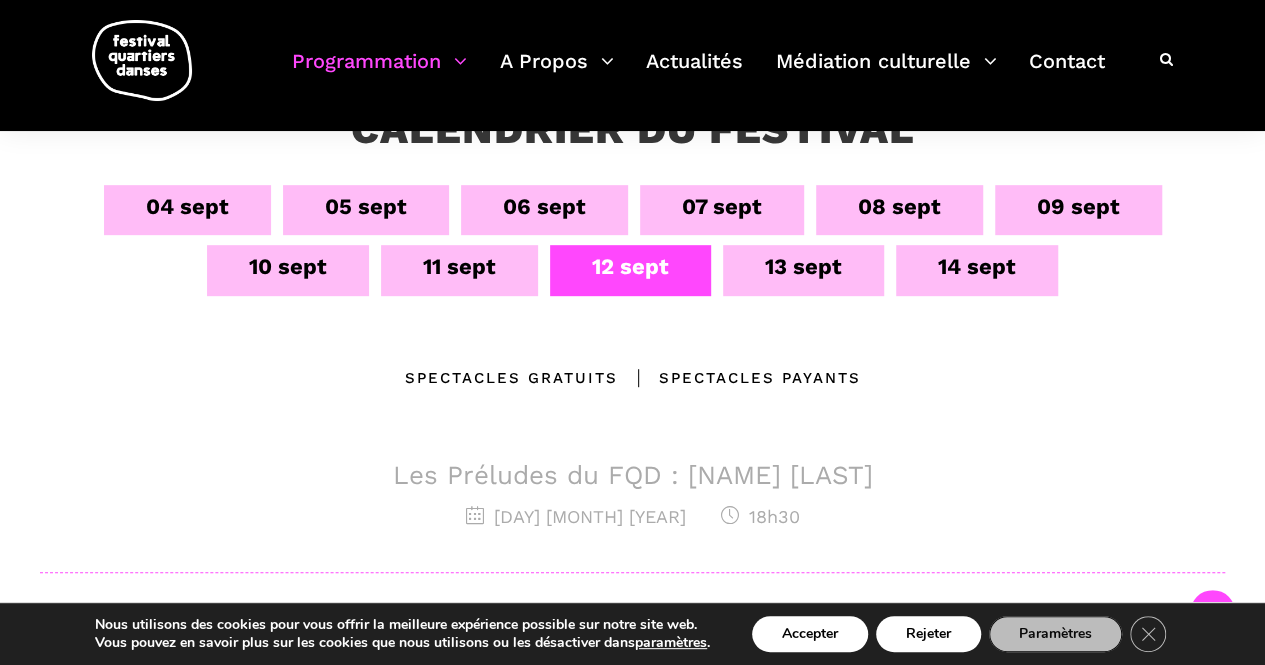 click on "12 sept" at bounding box center [630, 266] 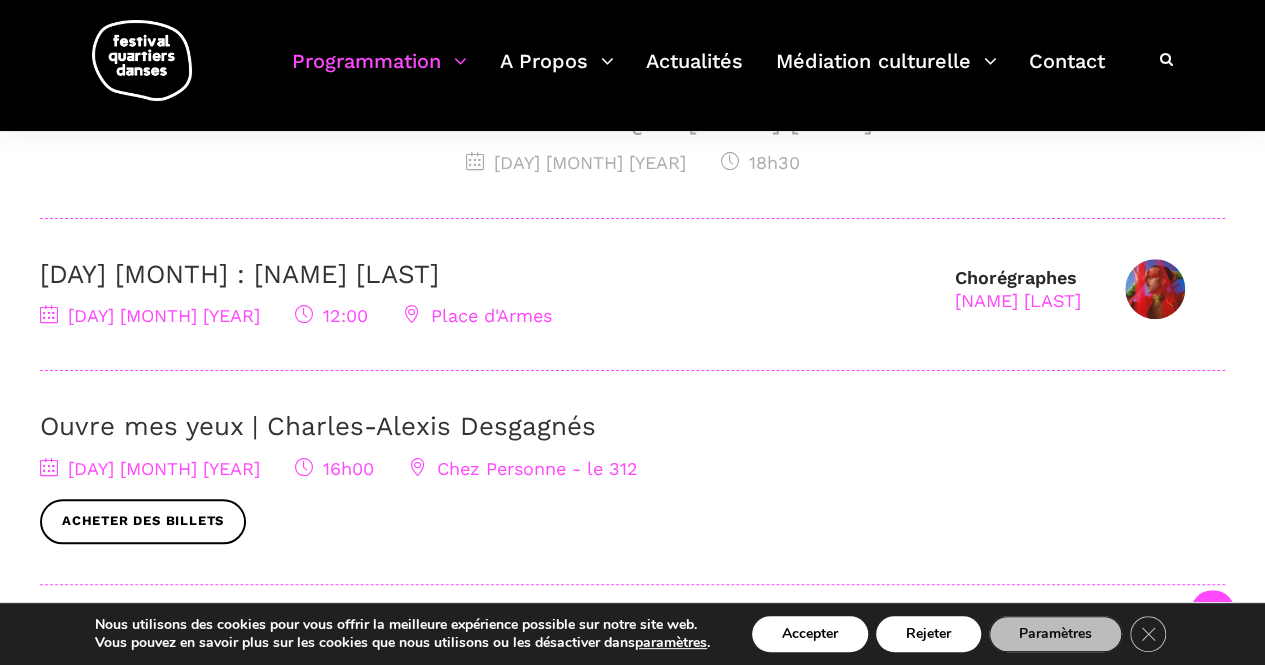 scroll, scrollTop: 800, scrollLeft: 0, axis: vertical 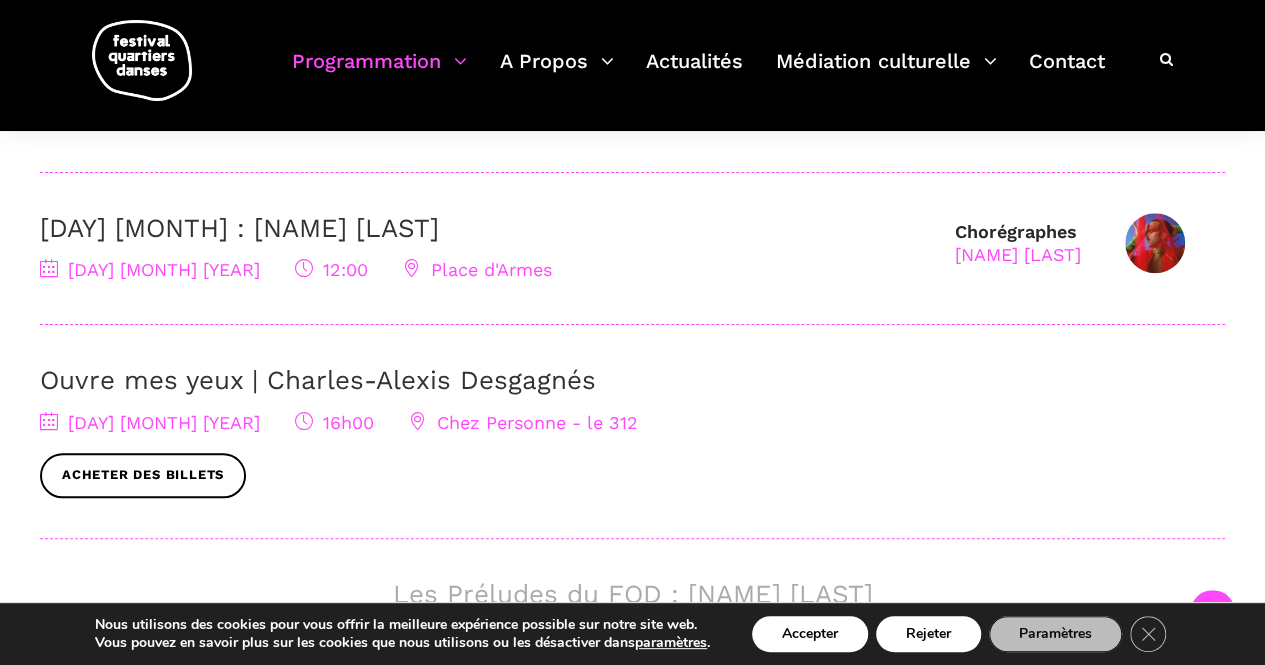 click on "[DATE] : [FIRST] [LAST]" at bounding box center (239, 228) 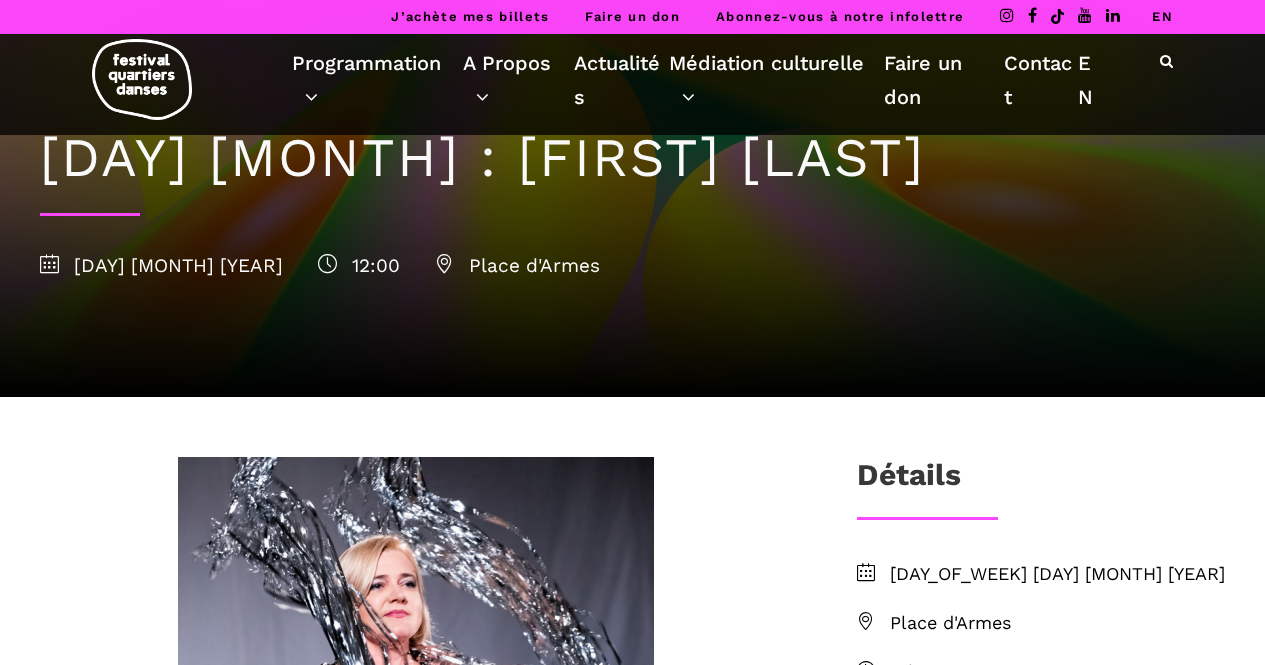 scroll, scrollTop: 0, scrollLeft: 0, axis: both 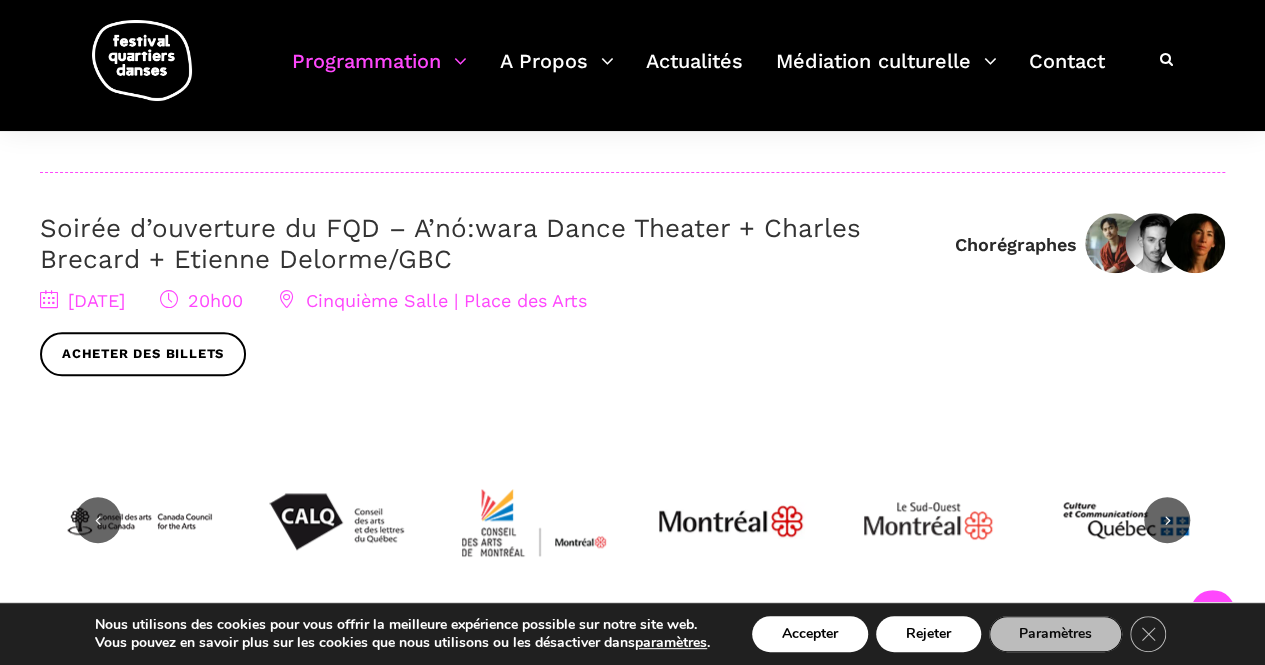 click on "Soirée d’ouverture du FQD – A’nó:wara Dance Theater + Charles Brecard + Etienne Delorme/GBC" at bounding box center (450, 243) 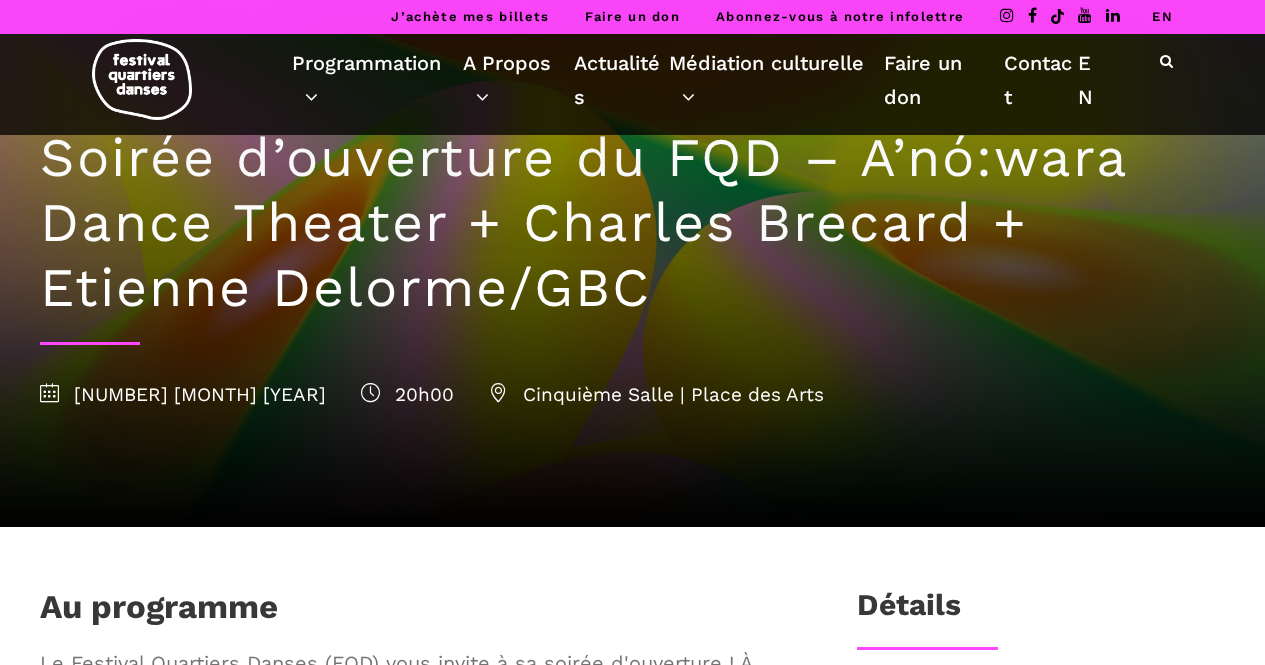 scroll, scrollTop: 0, scrollLeft: 0, axis: both 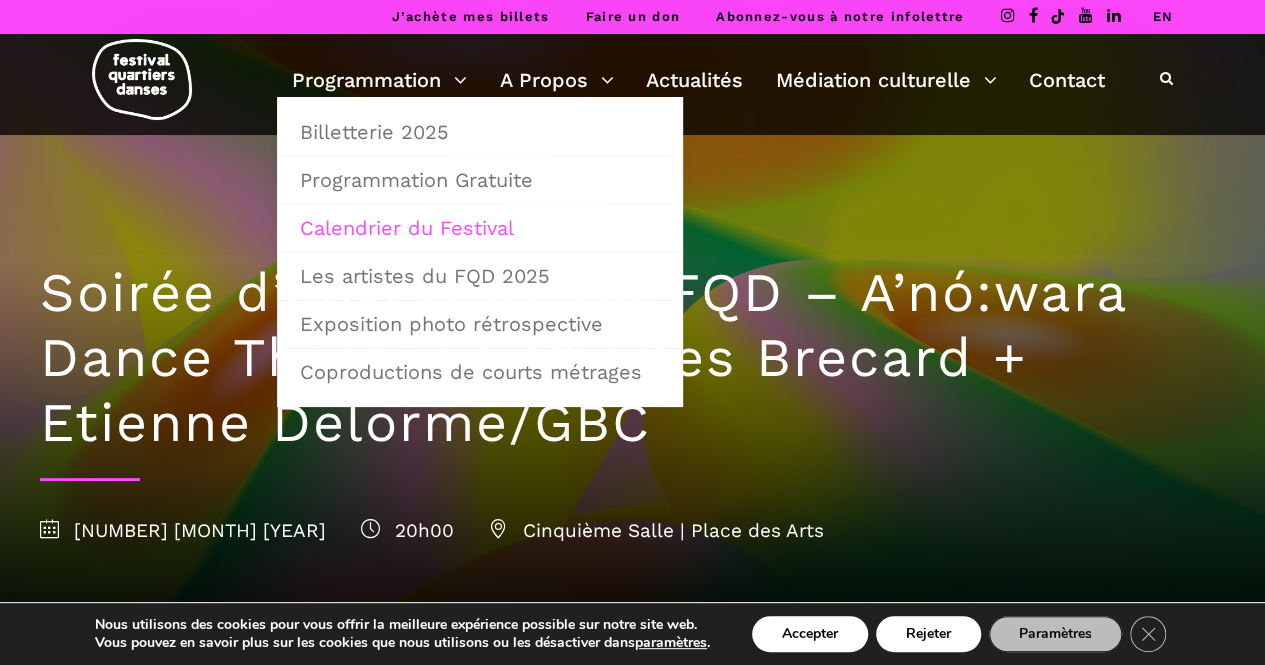 click on "Calendrier du Festival" at bounding box center (480, 228) 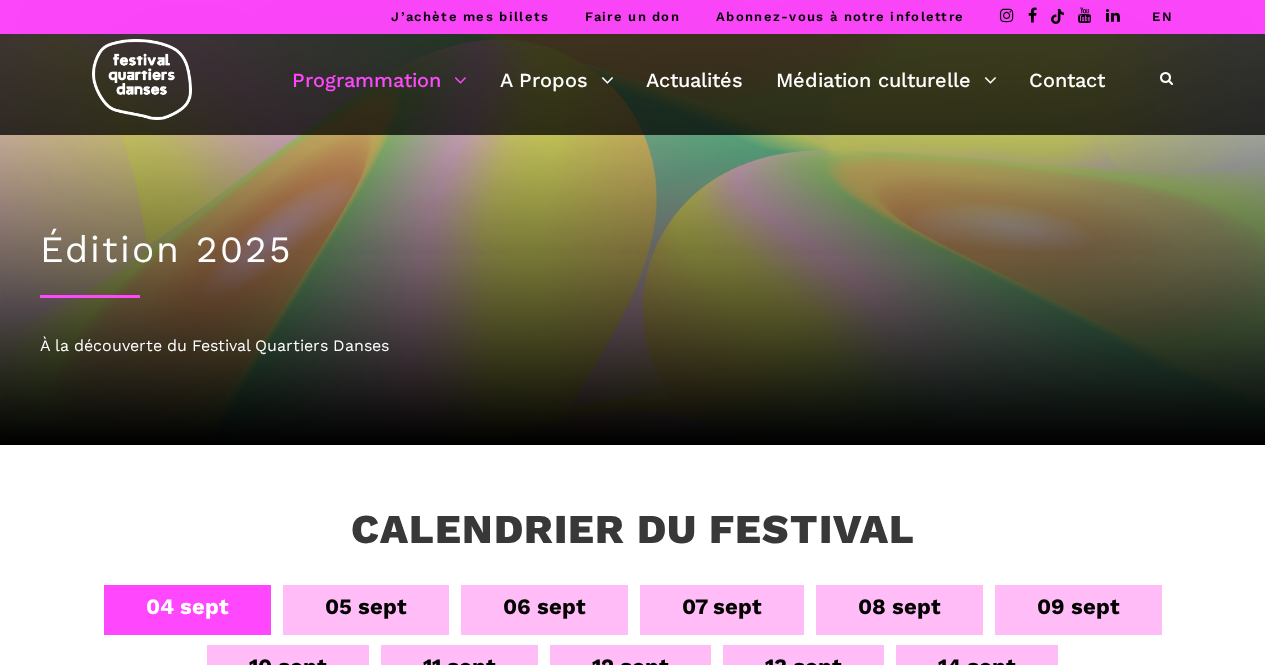 scroll, scrollTop: 0, scrollLeft: 0, axis: both 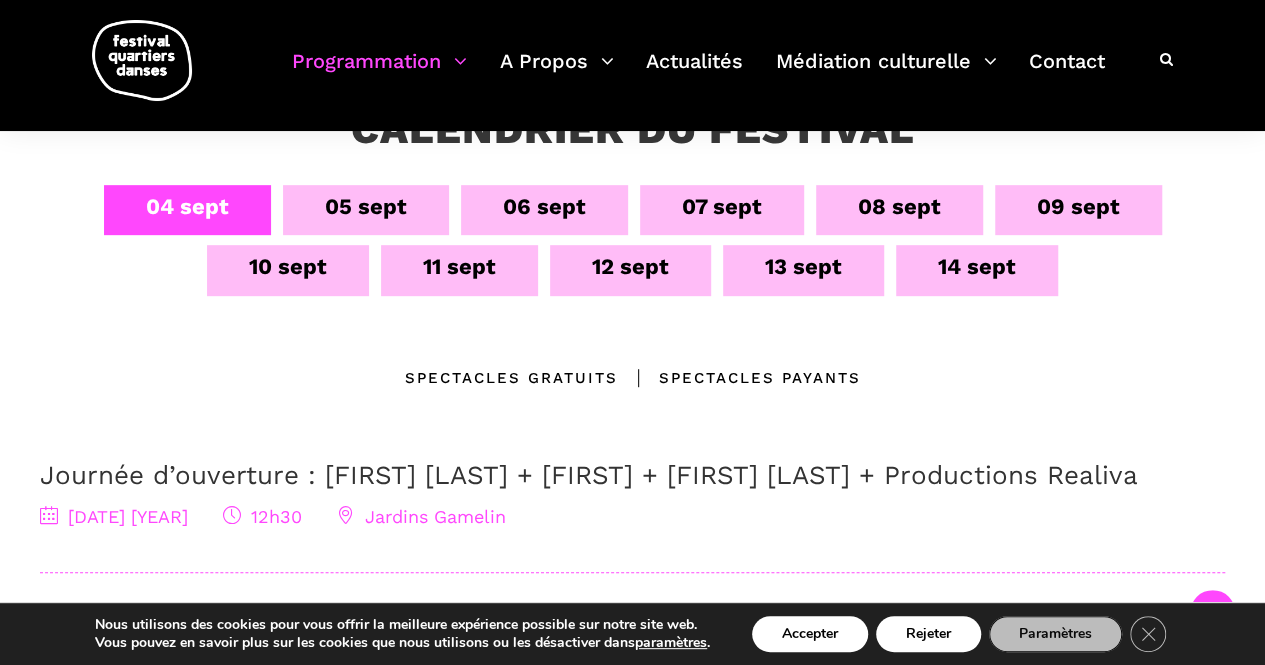 click on "10 sept" at bounding box center [288, 266] 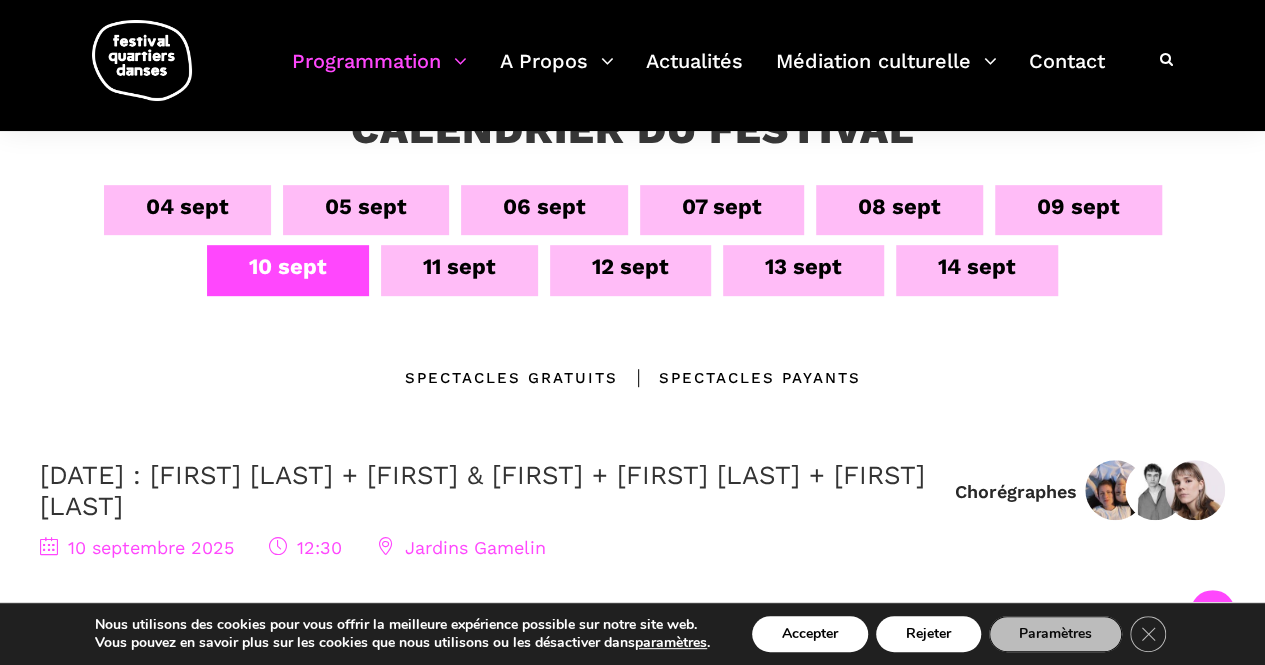 click on "11 sept" at bounding box center [459, 266] 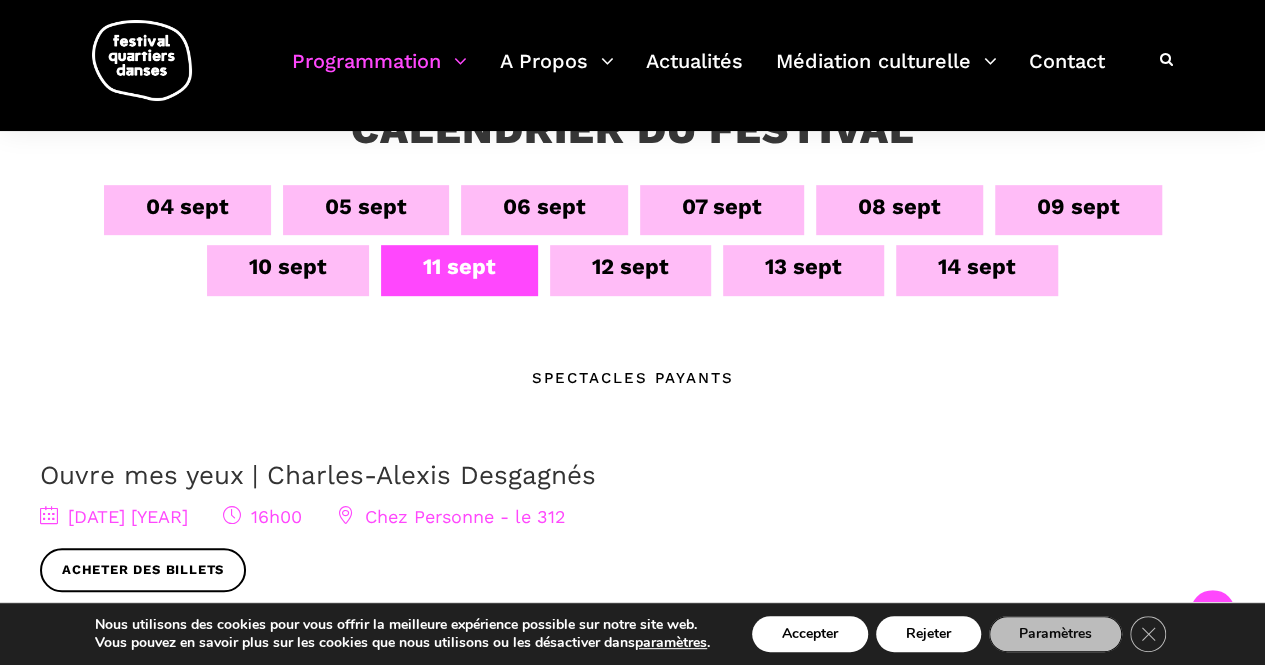 click on "12 sept" at bounding box center [630, 266] 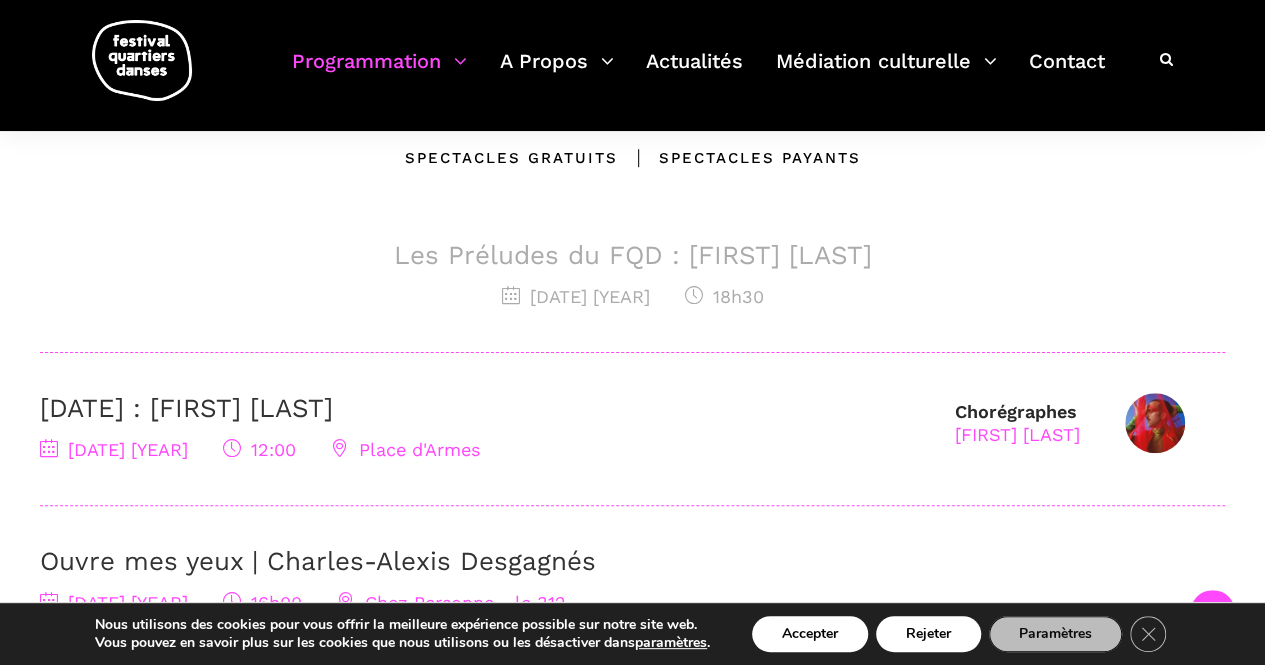 scroll, scrollTop: 400, scrollLeft: 0, axis: vertical 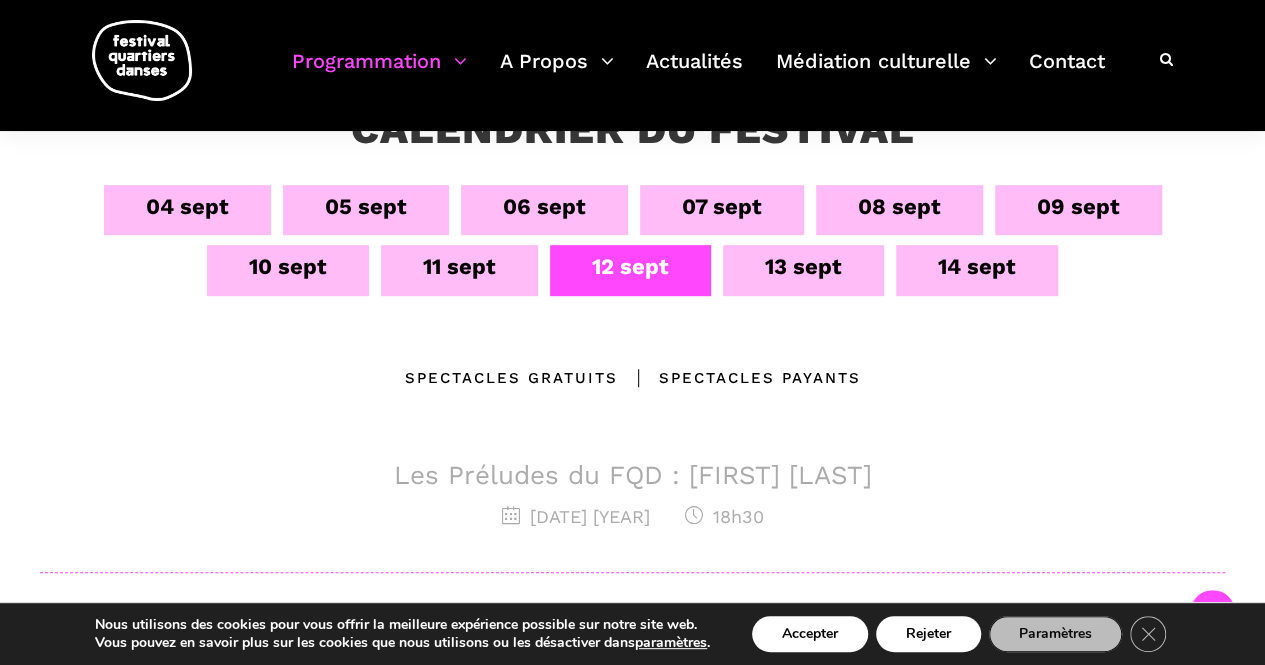 click on "13 sept" at bounding box center [803, 270] 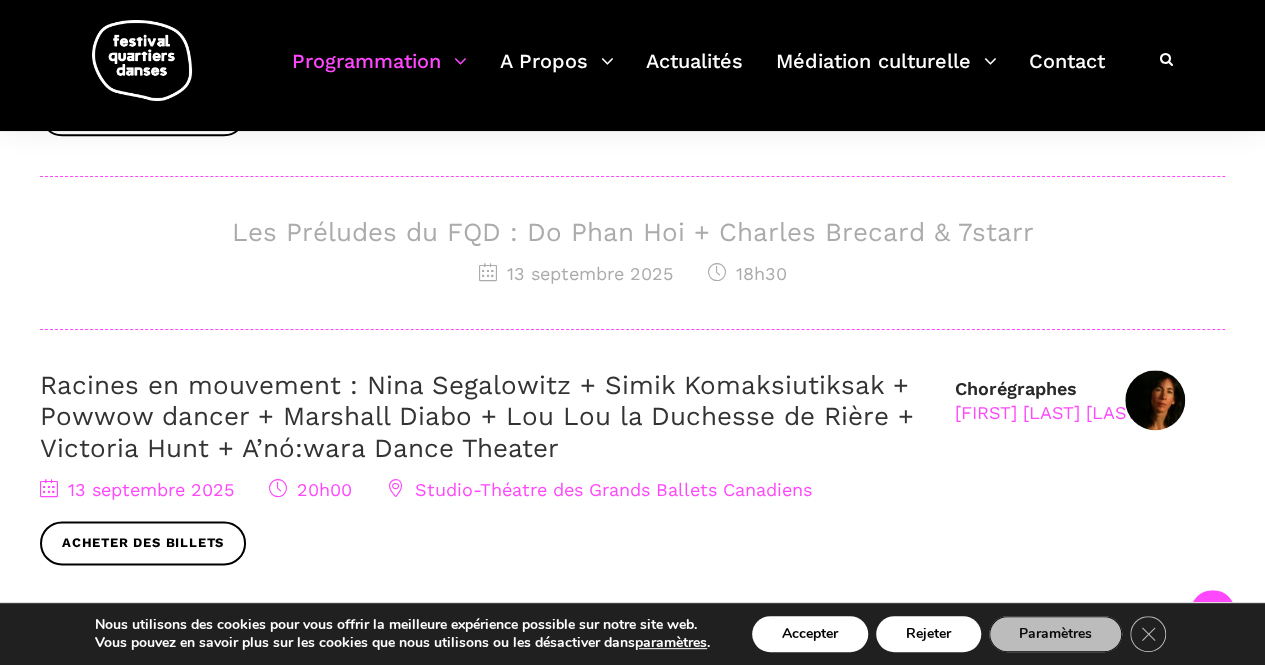 scroll, scrollTop: 1000, scrollLeft: 0, axis: vertical 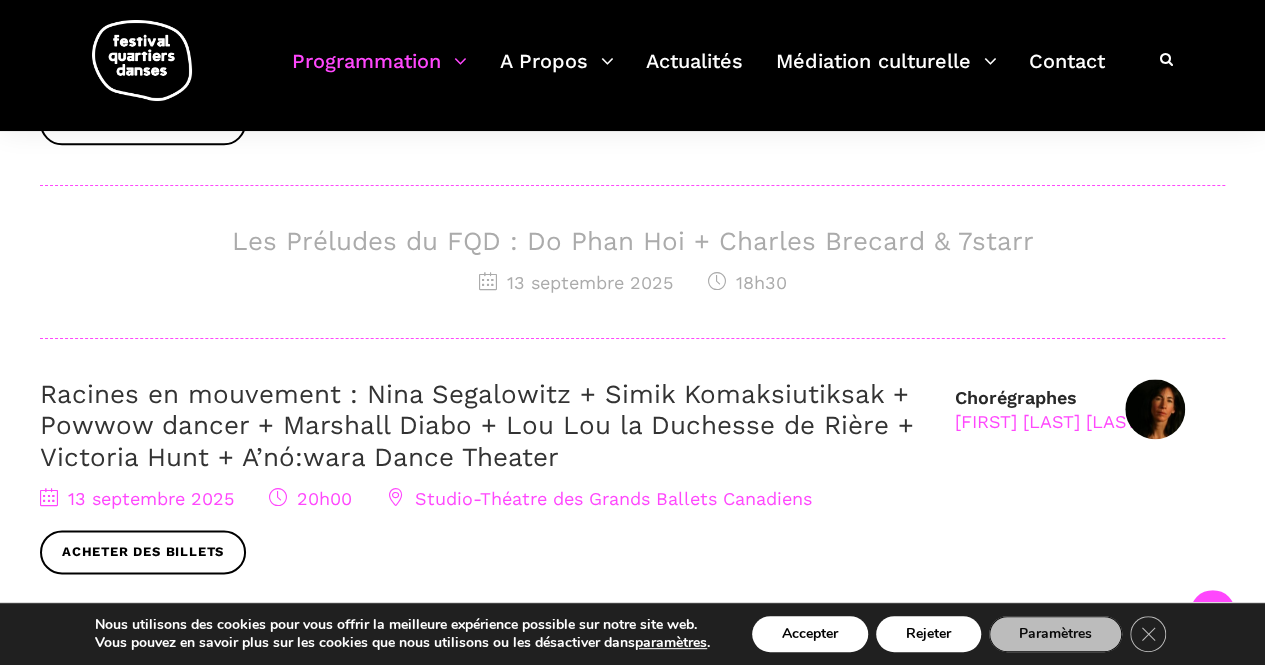 click on "Racines en mouvement : Nina Segalowitz + Simik Komaksiutiksak + Powwow dancer + Marshall Diabo + Lou Lou la Duchesse de Rière + Victoria Hunt + A’nó:wara Dance Theater" at bounding box center (477, 425) 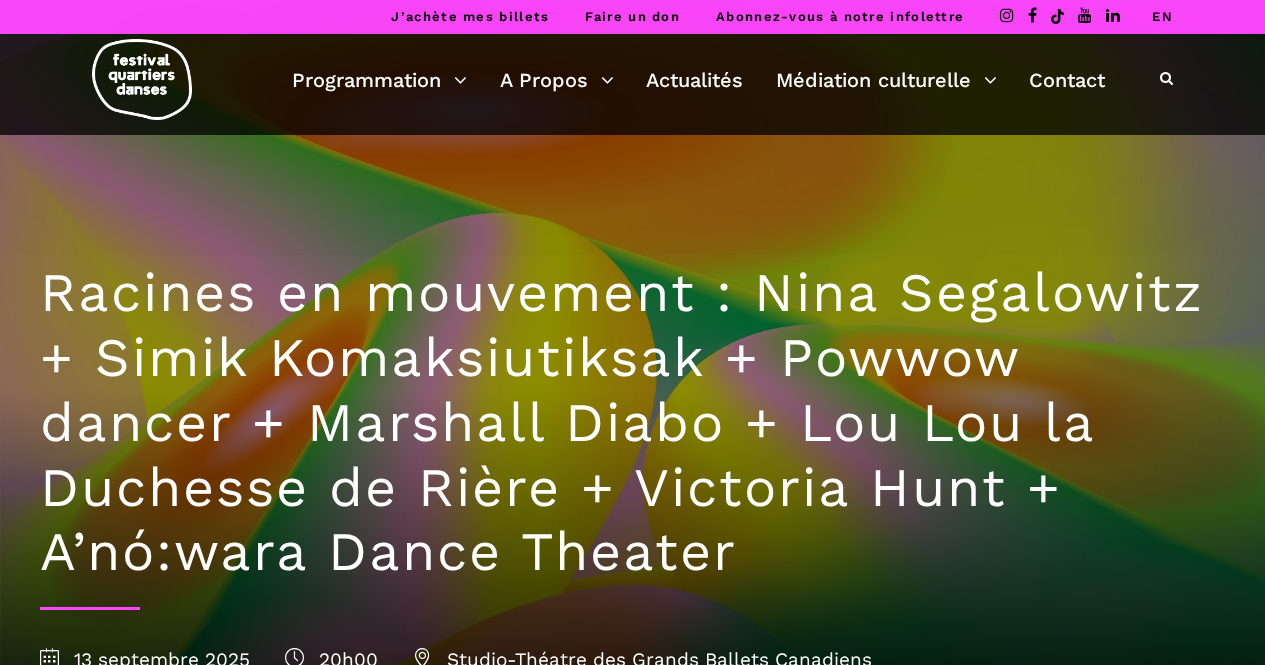 scroll, scrollTop: 0, scrollLeft: 0, axis: both 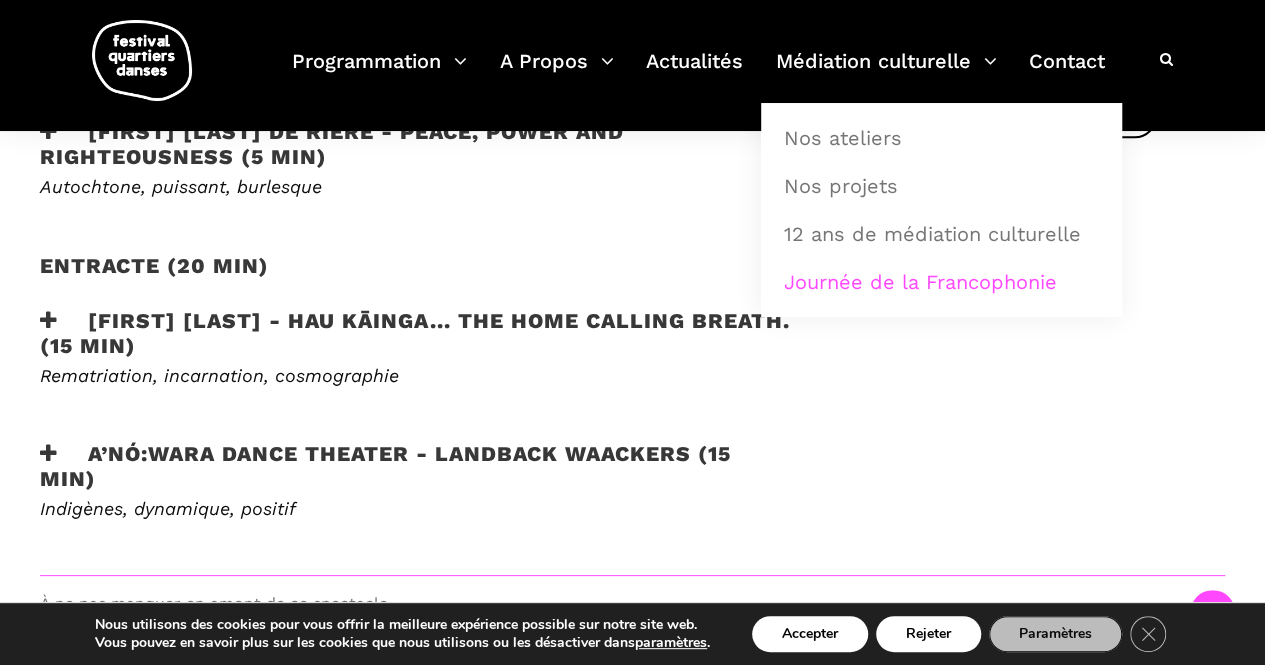 click on "Journée de la Francophonie" at bounding box center [941, 282] 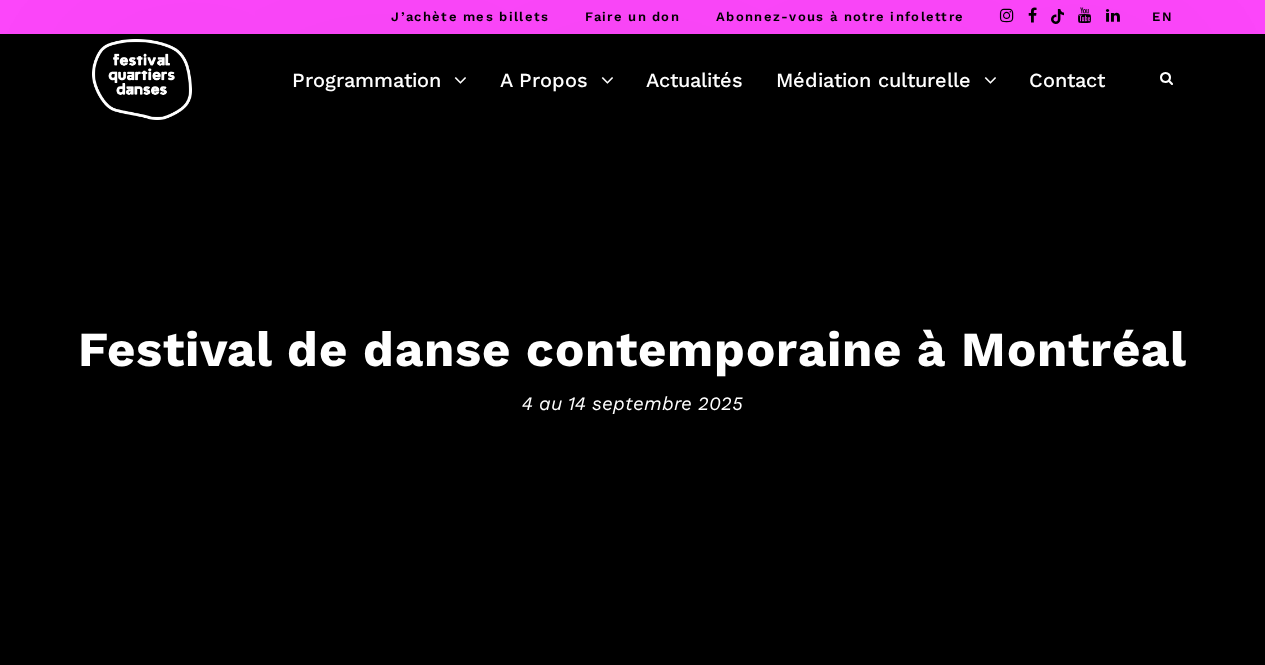 scroll, scrollTop: 0, scrollLeft: 0, axis: both 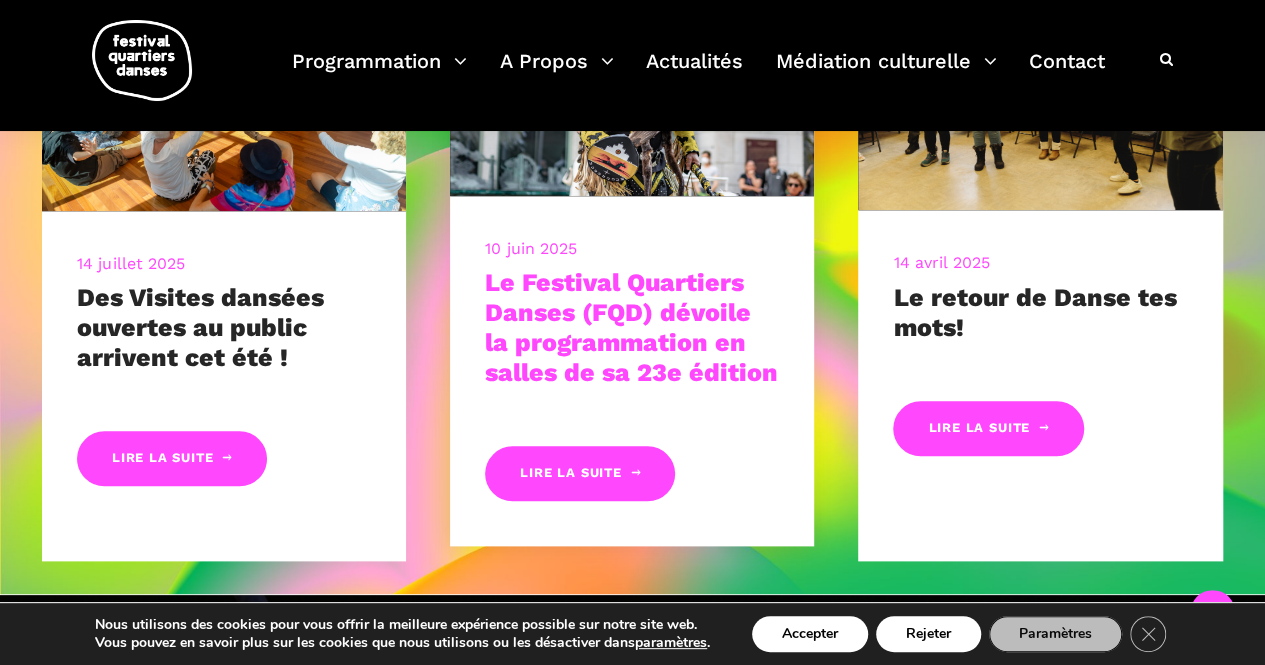 click on "Le Festival Quartiers Danses (FQD) dévoile la programmation en salles de sa 23e édition" at bounding box center [631, 327] 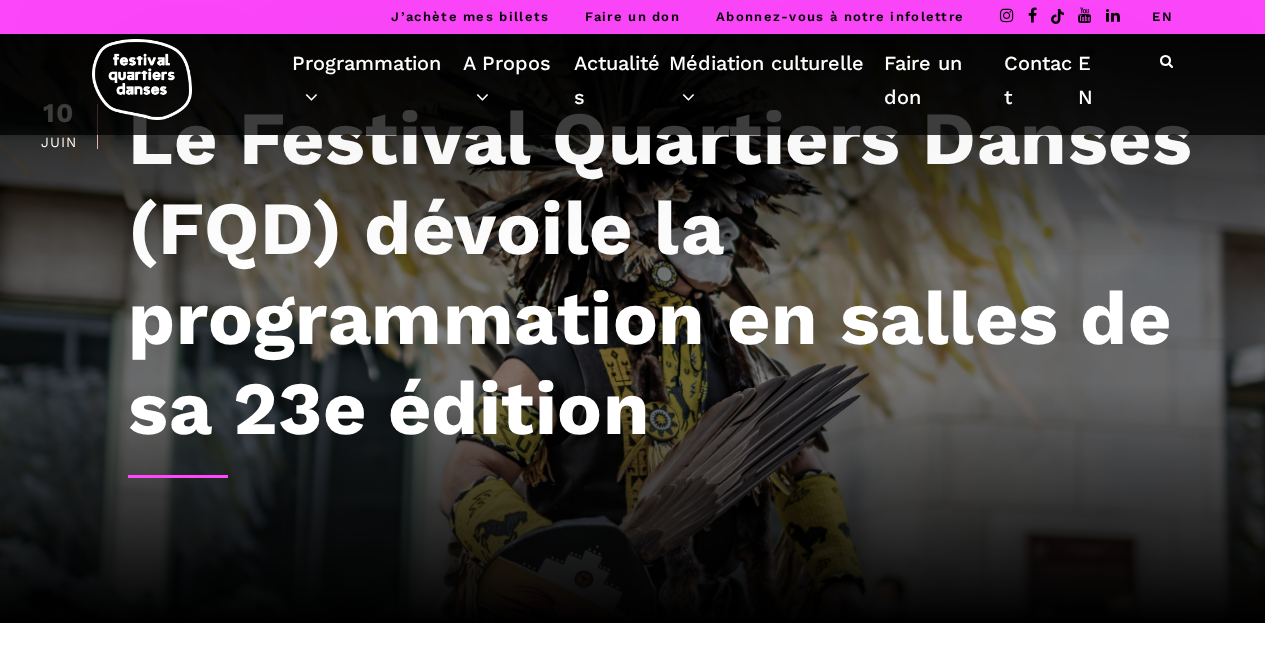 scroll, scrollTop: 0, scrollLeft: 0, axis: both 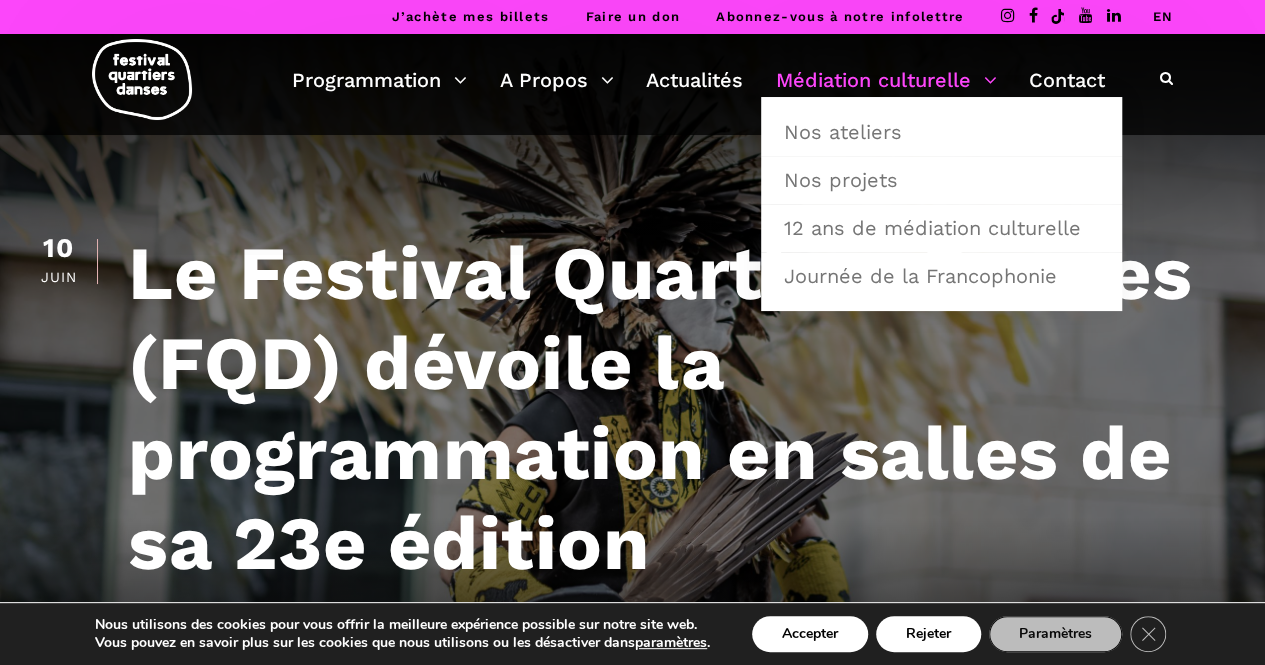 click on "Médiation culturelle" at bounding box center [886, 80] 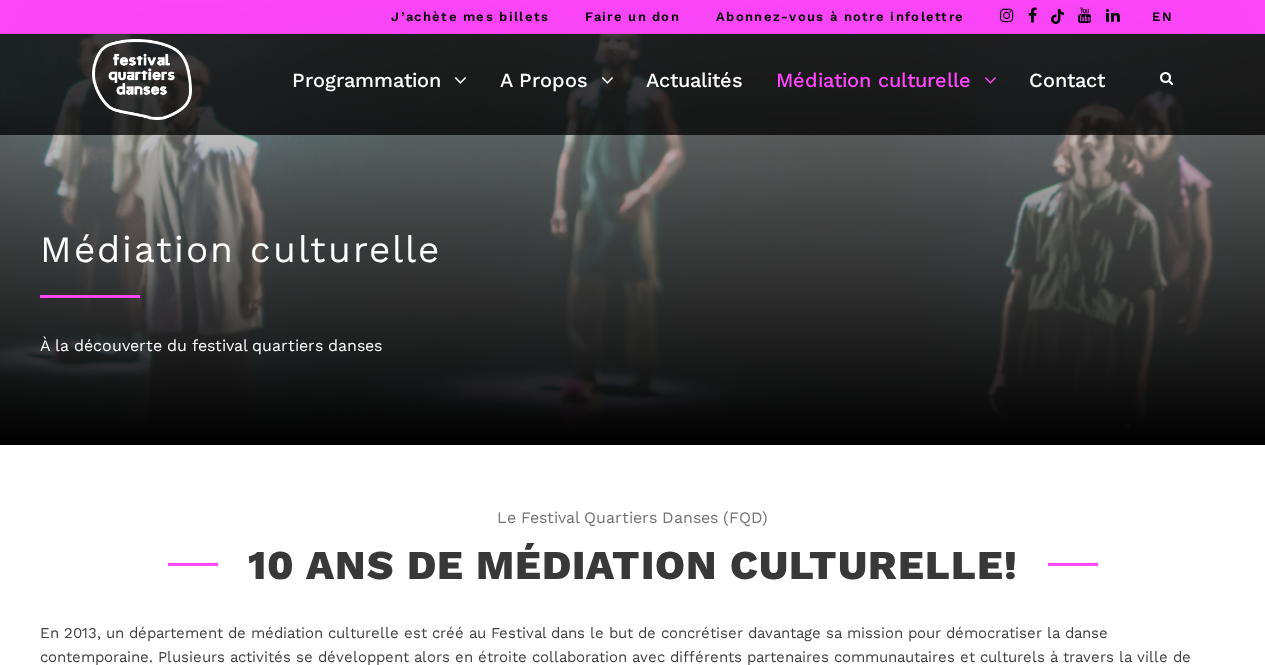 scroll, scrollTop: 0, scrollLeft: 0, axis: both 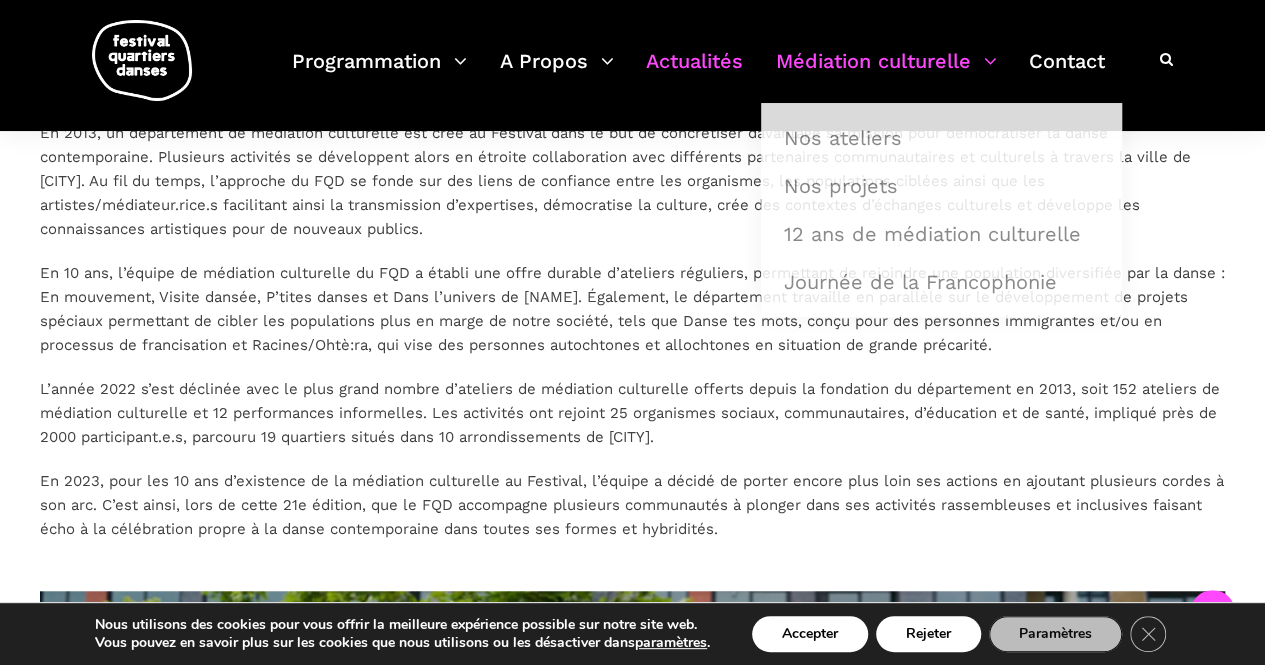 click on "Actualités" at bounding box center (694, 73) 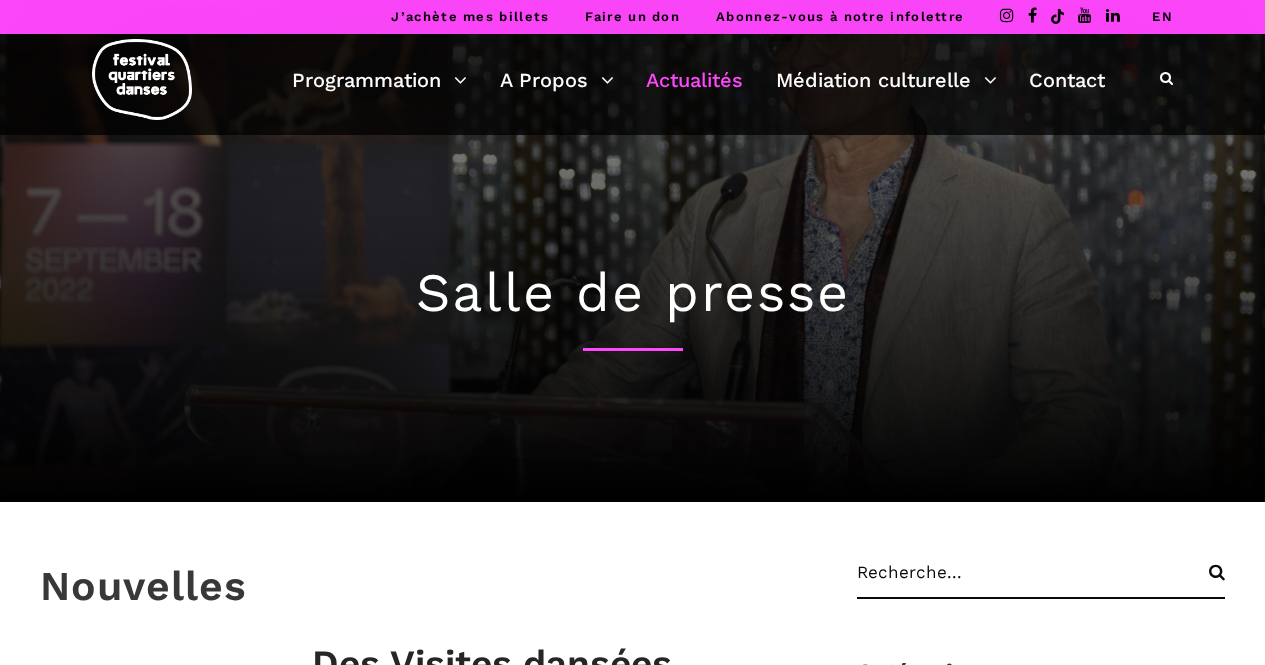 scroll, scrollTop: 0, scrollLeft: 0, axis: both 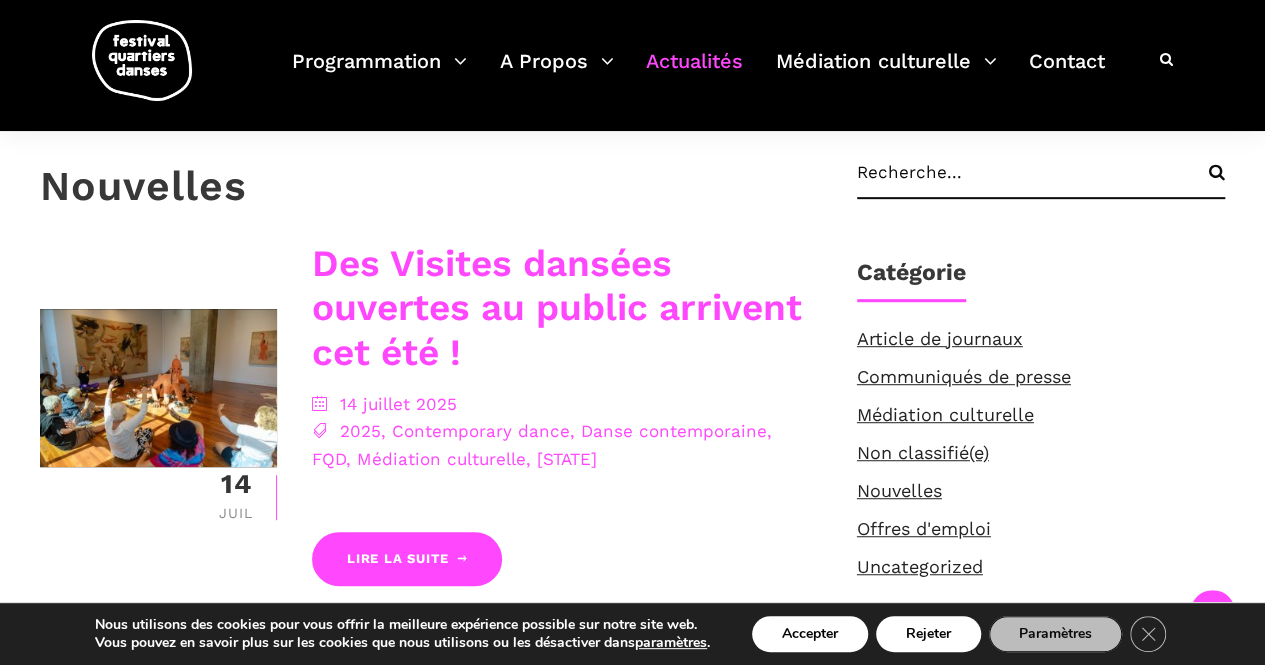 click on "Des Visites dansées ouvertes au public arrivent cet été !" at bounding box center [557, 308] 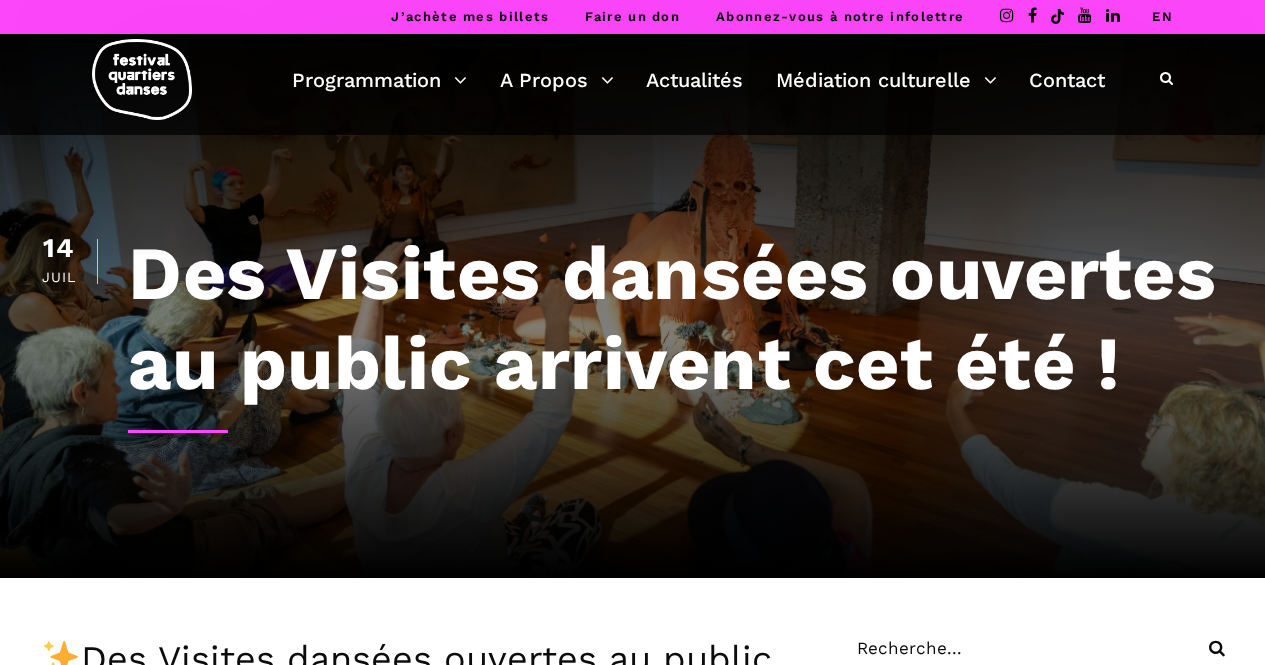 scroll, scrollTop: 0, scrollLeft: 0, axis: both 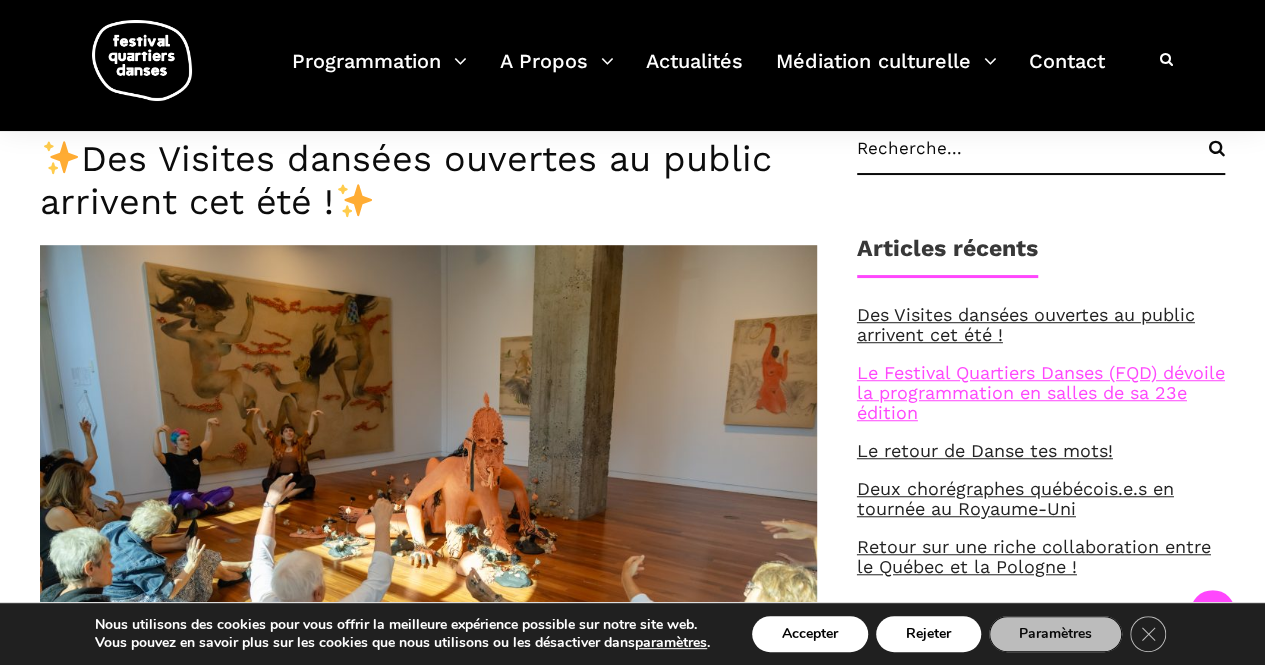 click on "Le Festival Quartiers Danses (FQD) dévoile la programmation en salles de sa 23e édition" at bounding box center [1041, 392] 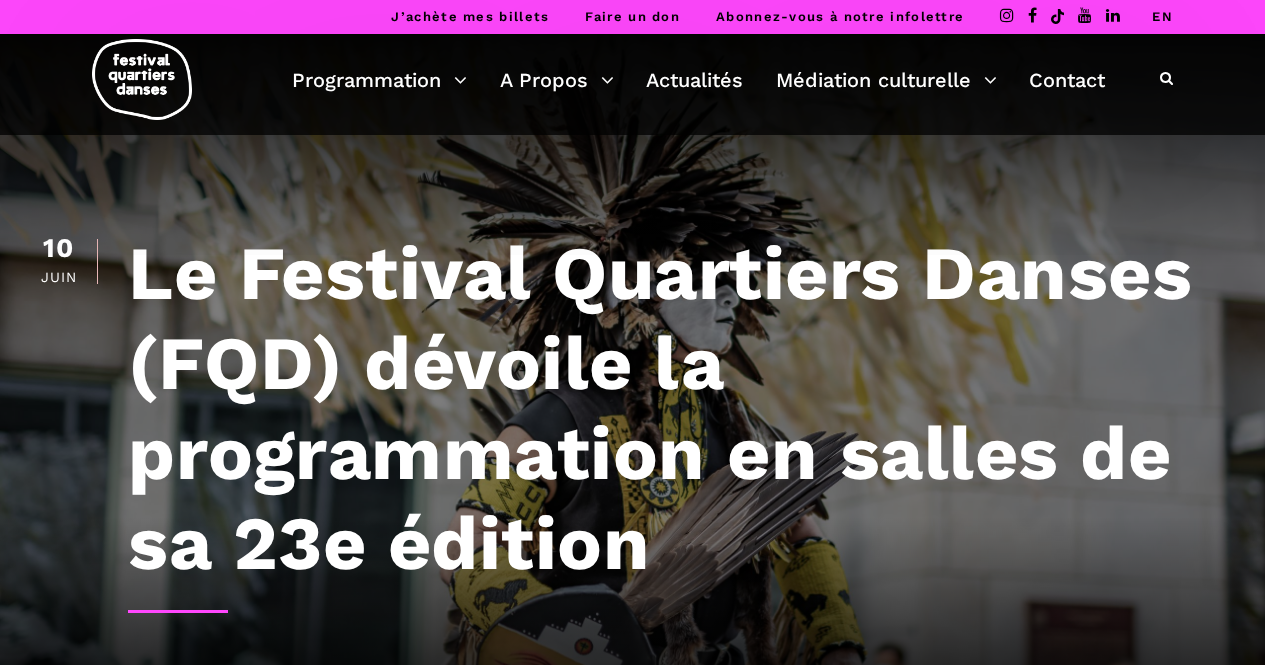 scroll, scrollTop: 0, scrollLeft: 0, axis: both 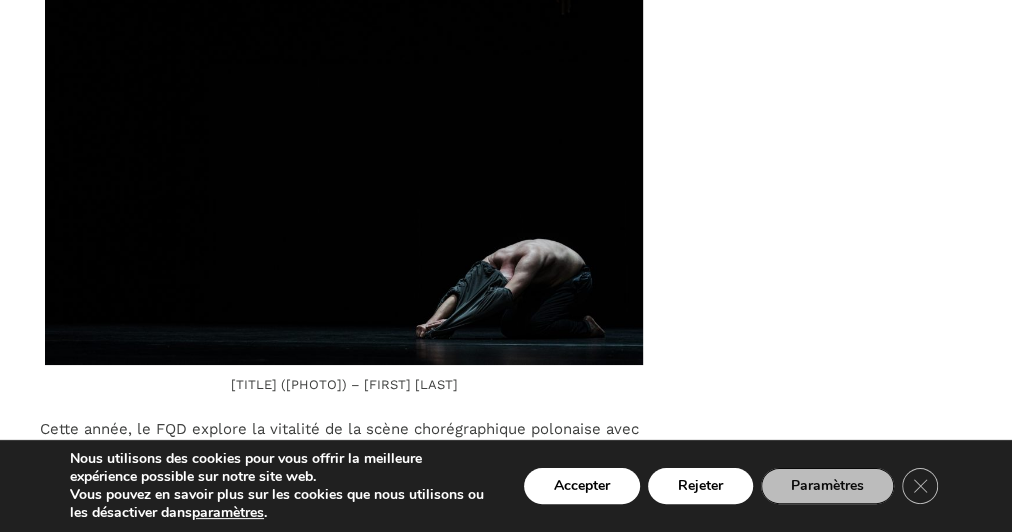 drag, startPoint x: 190, startPoint y: 411, endPoint x: 19, endPoint y: 444, distance: 174.1551 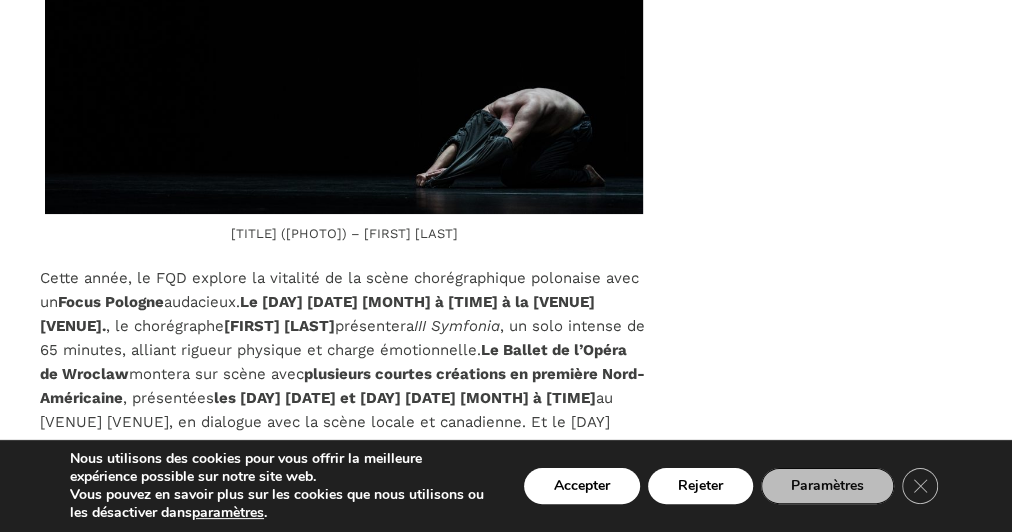 scroll, scrollTop: 4018, scrollLeft: 0, axis: vertical 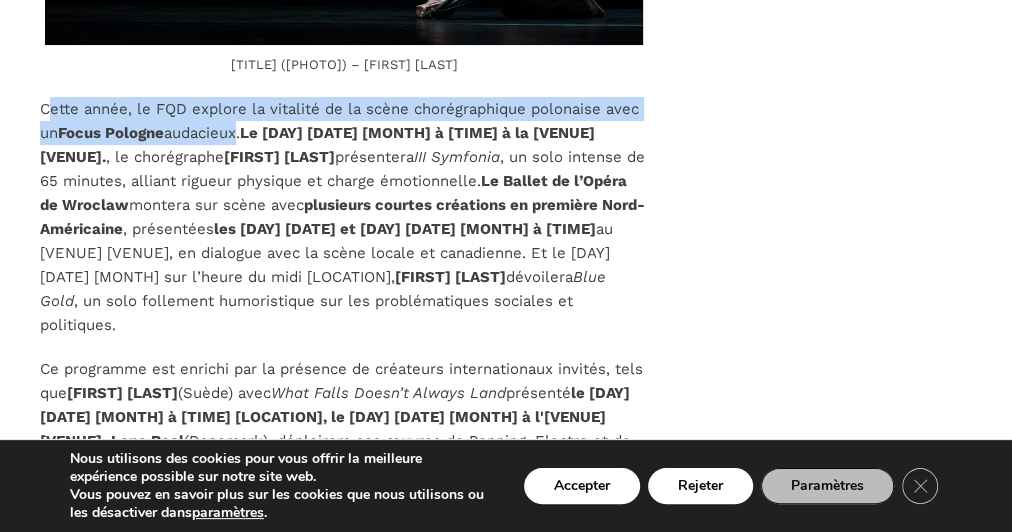 drag, startPoint x: 53, startPoint y: 108, endPoint x: 237, endPoint y: 157, distance: 190.4127 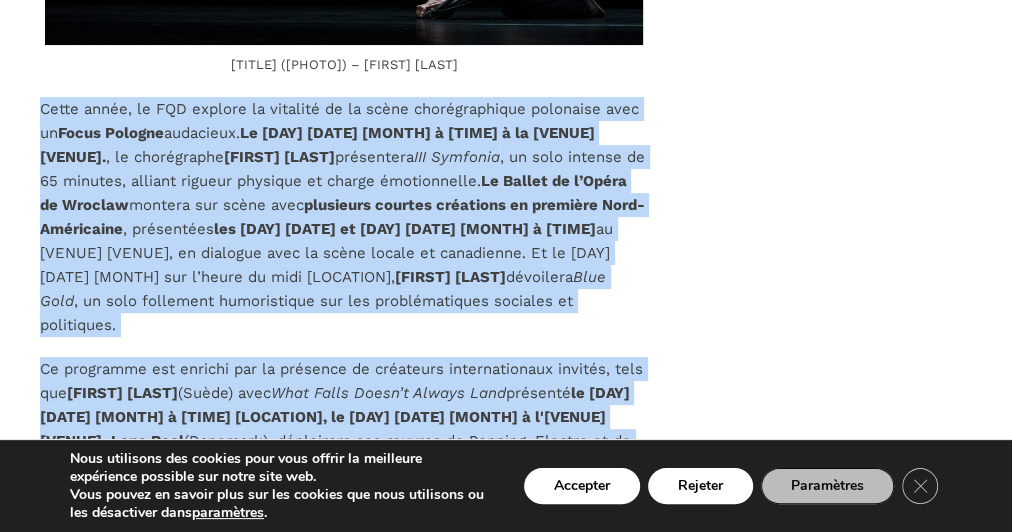 drag, startPoint x: 37, startPoint y: 130, endPoint x: 709, endPoint y: 366, distance: 712.2359 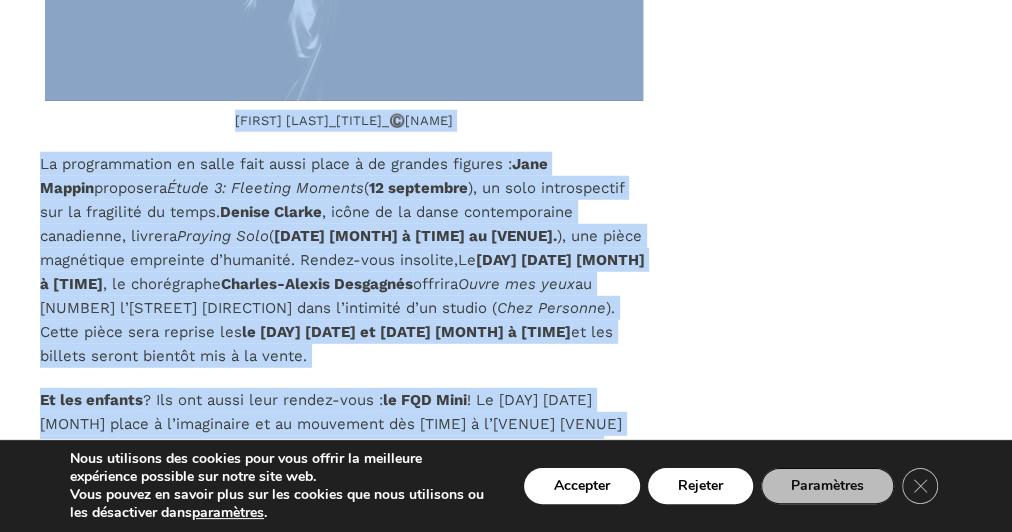 scroll, scrollTop: 6658, scrollLeft: 0, axis: vertical 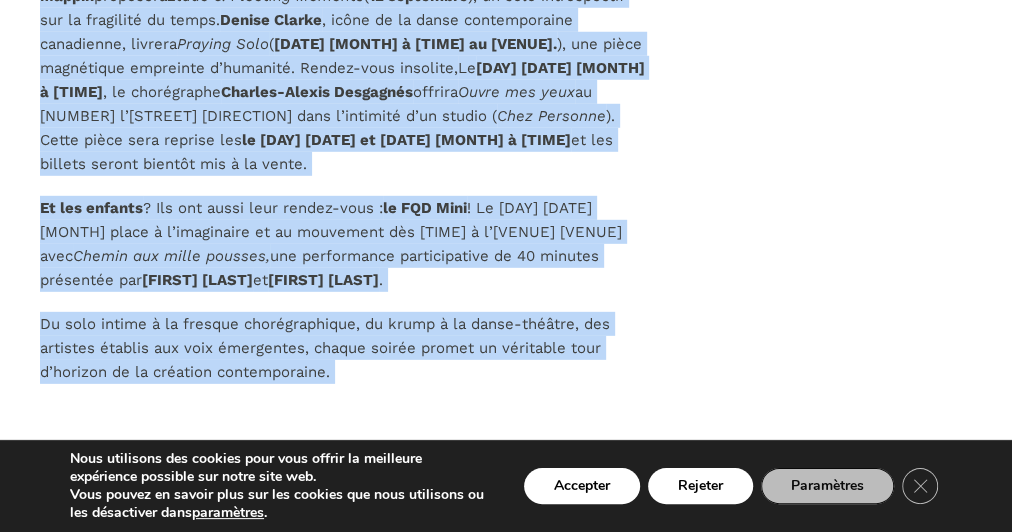 click on "La programmation en salle fait aussi place à de grandes figures :  [FIRST] [LAST]  proposera  [TITLE]  ( [DATE] [MONTH] ), un solo introspectif sur la fragilité du temps.  [FIRST] [LAST] , icône de la danse contemporaine canadienne, livrera  [TITLE]  ( [DATE] [MONTH] à [TIME] au [VENUE] ), une pièce magnétique empreinte d’humanité. Rendez-vous insolite,  Le  [DAY] [DATE] [MONTH] à [TIME] , le chorégraphe  [FIRST] [LAST]  offrira  [TITLE]  au [NUMBER] l’[STREET] [DIRECTION] dans l’intimité d’un studio ( Chez Personne ). Cette pièce sera reprise les  [DATE], [DATE], [DATE] et [DATE] [MONTH] à [TIME] et les billets seront bientôt mis à la vente." at bounding box center [344, 68] 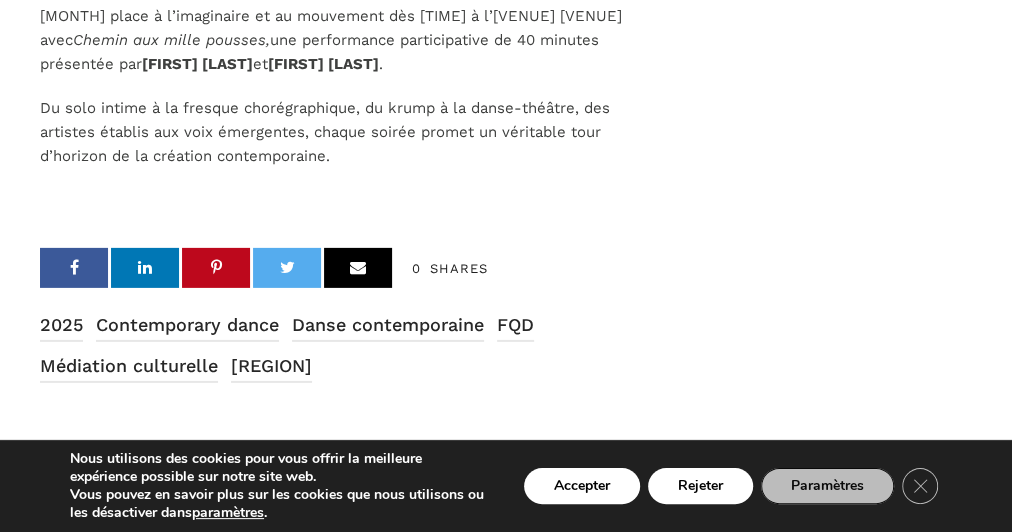 scroll, scrollTop: 6738, scrollLeft: 0, axis: vertical 